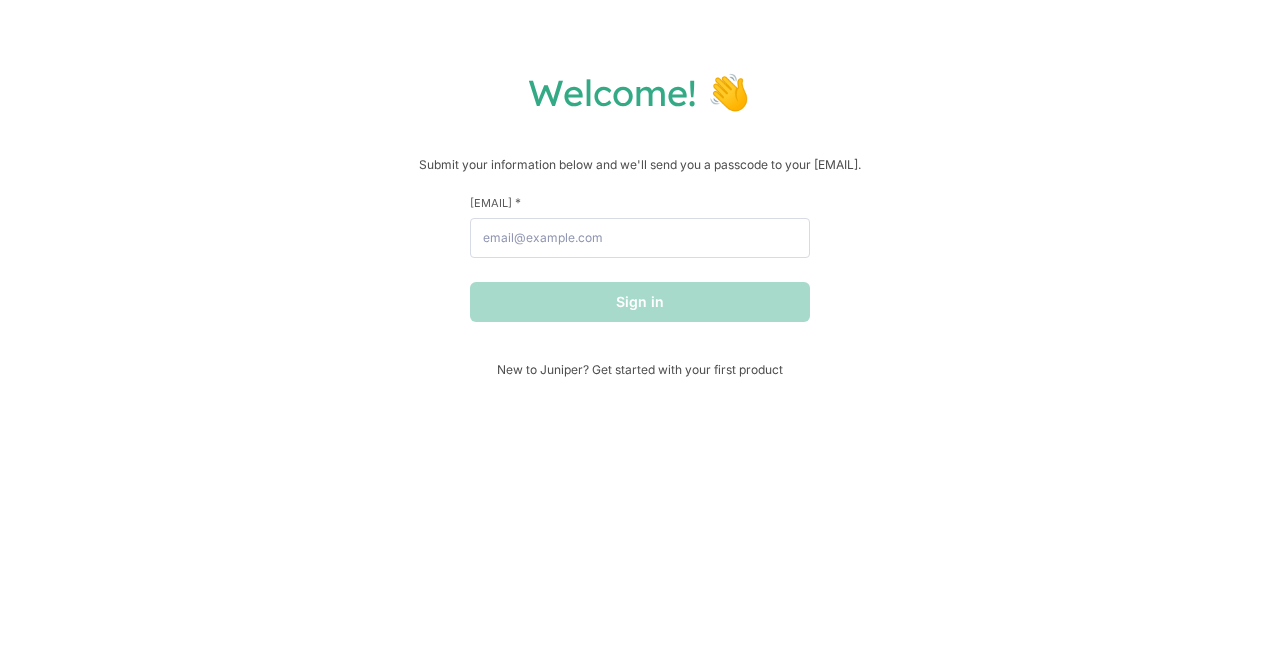 scroll, scrollTop: 0, scrollLeft: 0, axis: both 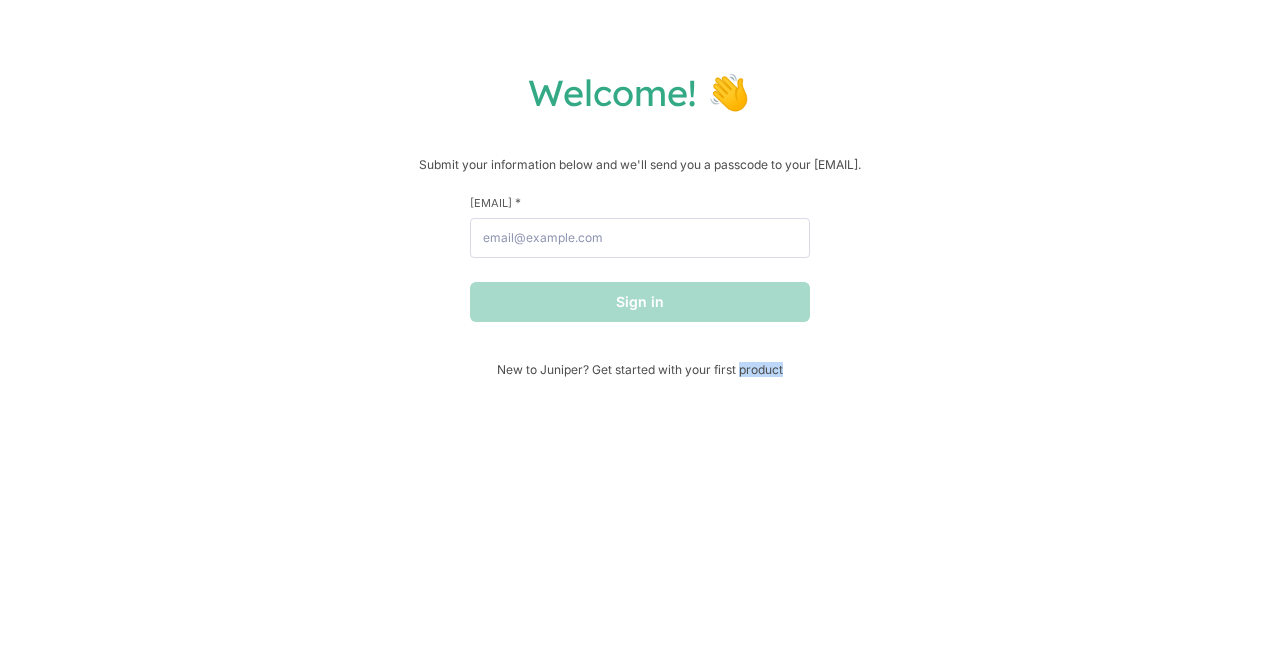 click on "Welcome! 👋 Submit your information below and we'll send you a passcode to your [EMAIL]. [FIRST]   * [LAST]   * [EMAIL]   * Sign in New to [PERSON]? Get started with your first product" at bounding box center [640, 336] 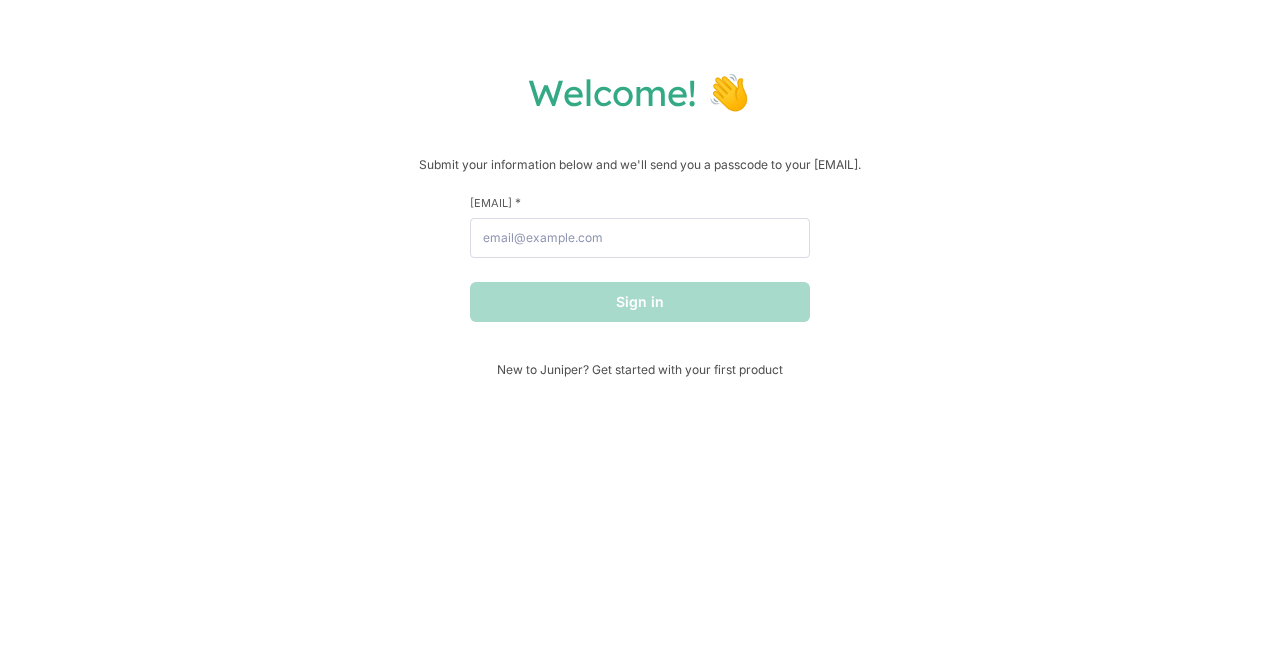 click on "Welcome! 👋 Submit your information below and we'll send you a passcode to your [EMAIL]. [FIRST]   * [LAST]   * [EMAIL]   * Sign in New to [PERSON]? Get started with your first product" at bounding box center (640, 336) 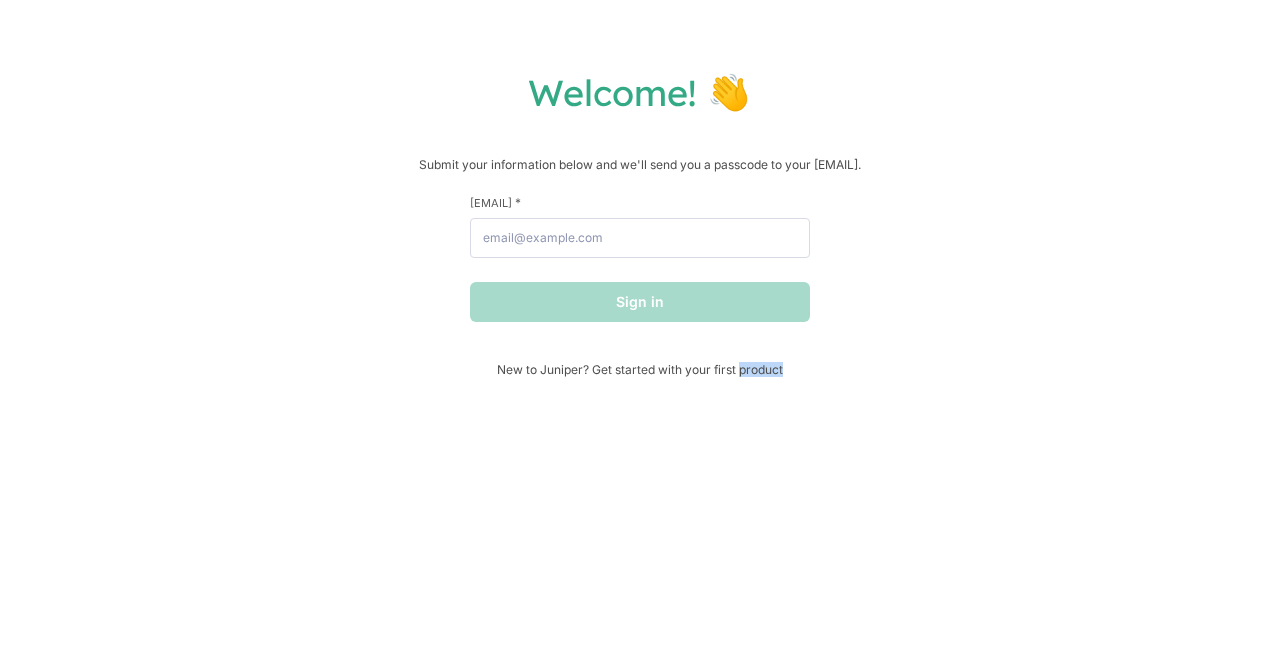 click on "Welcome! 👋 Submit your information below and we'll send you a passcode to your [EMAIL]. [FIRST]   * [LAST]   * [EMAIL]   * Sign in New to [PERSON]? Get started with your first product" at bounding box center (640, 336) 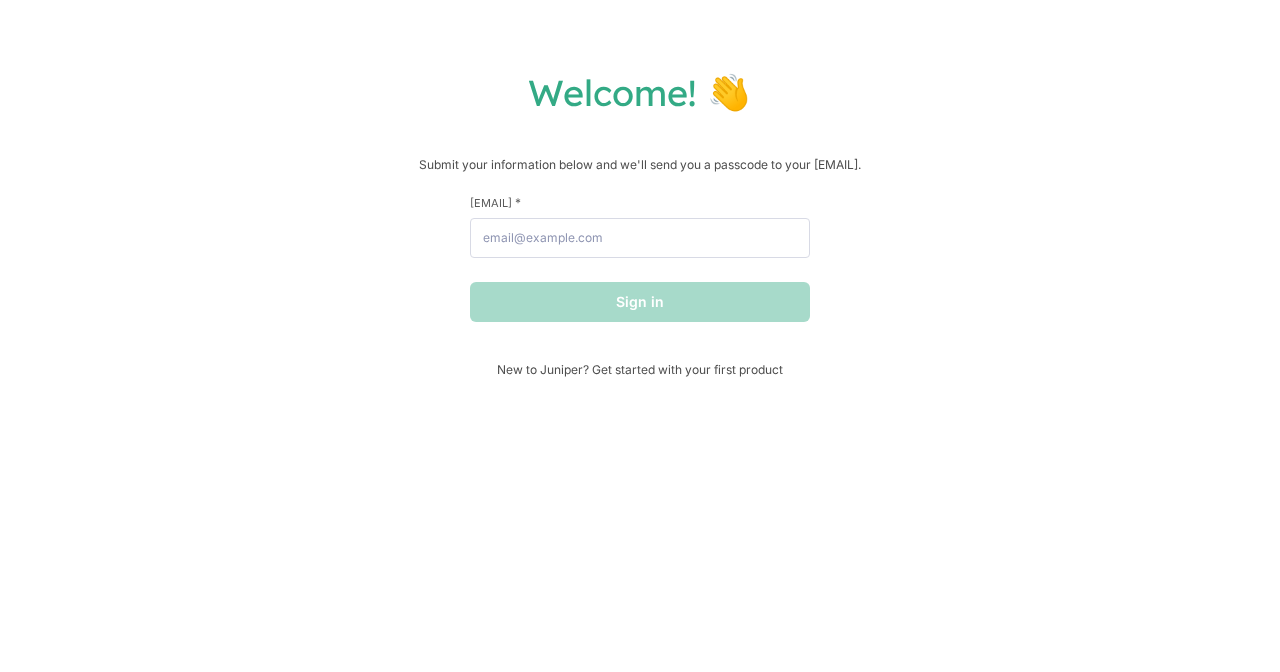 click on "Welcome! 👋 Submit your information below and we'll send you a passcode to your [EMAIL]. [FIRST]   * [LAST]   * [EMAIL]   * Sign in New to [PERSON]? Get started with your first product" at bounding box center [640, 336] 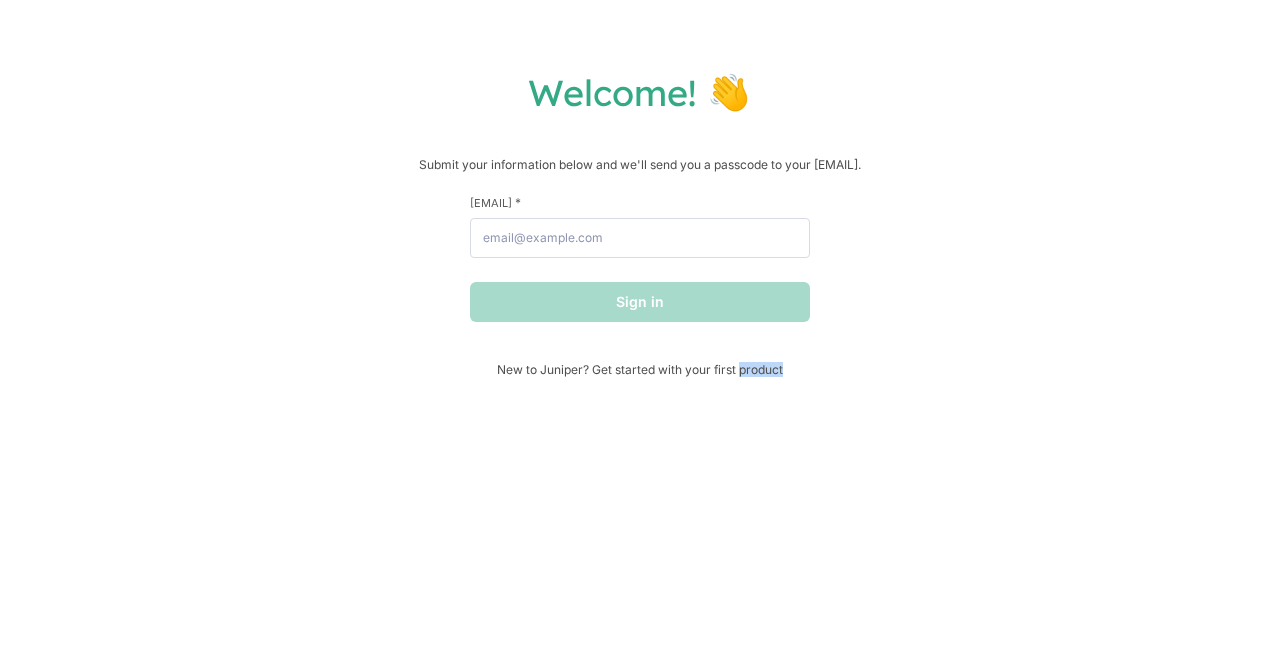 click on "Welcome! 👋 Submit your information below and we'll send you a passcode to your [EMAIL]. [FIRST]   * [LAST]   * [EMAIL]   * Sign in New to [PERSON]? Get started with your first product" at bounding box center [640, 336] 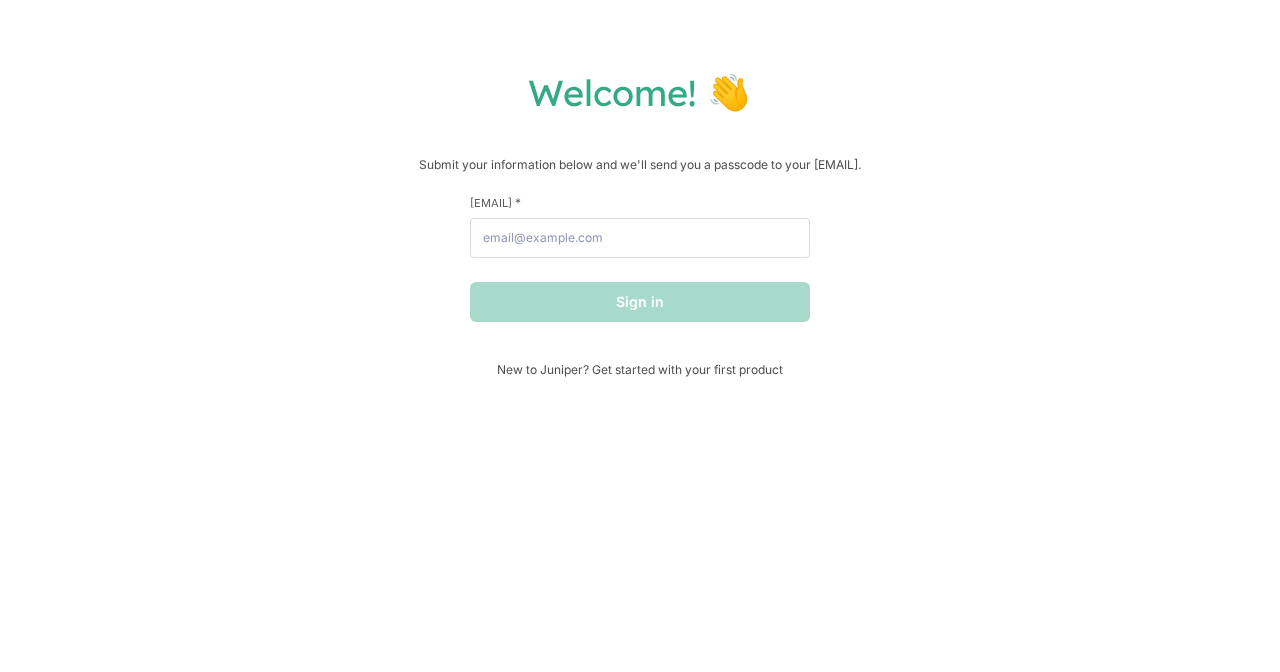 click on "Welcome! 👋 Submit your information below and we'll send you a passcode to your [EMAIL]. [FIRST]   * [LAST]   * [EMAIL]   * Sign in New to [PERSON]? Get started with your first product" at bounding box center (640, 336) 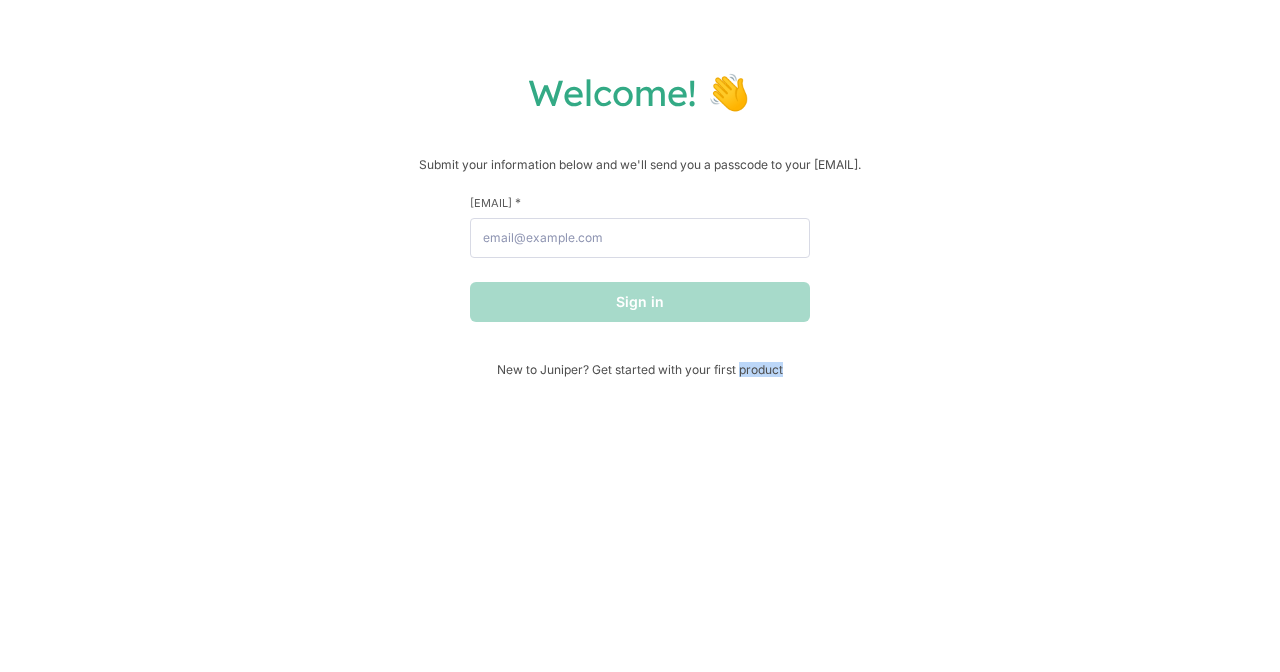 click on "Welcome! 👋 Submit your information below and we'll send you a passcode to your [EMAIL]. [FIRST]   * [LAST]   * [EMAIL]   * Sign in New to [PERSON]? Get started with your first product" at bounding box center (640, 336) 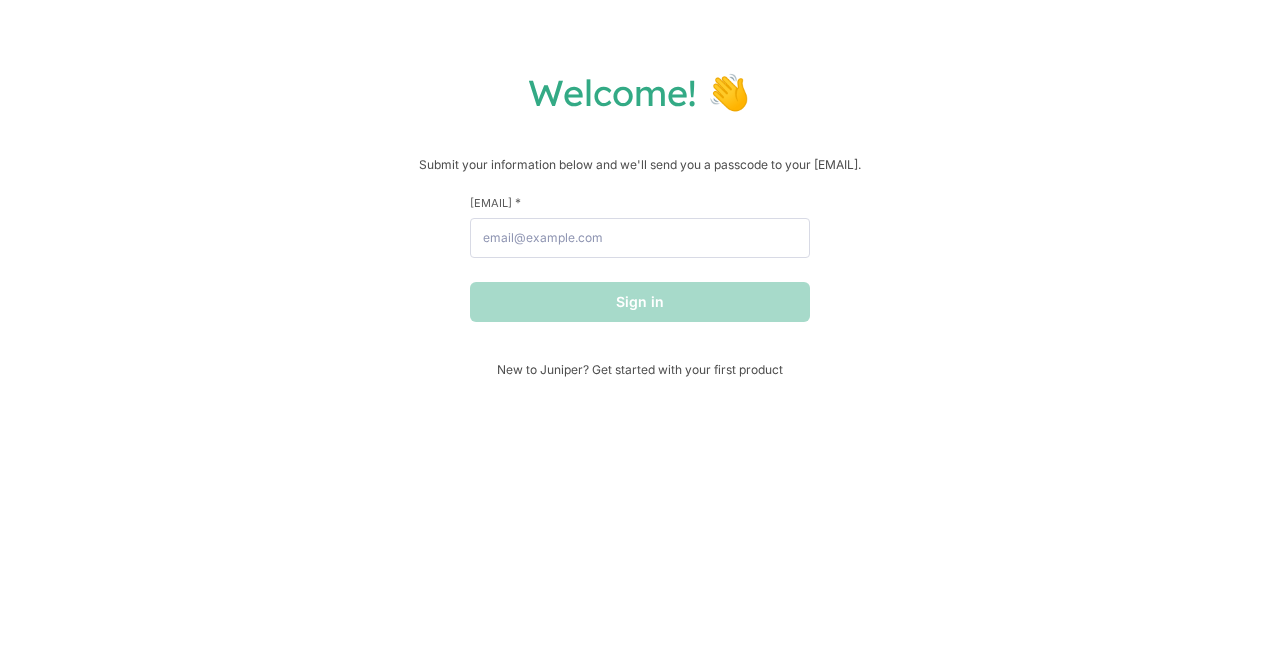 click on "Welcome! 👋 Submit your information below and we'll send you a passcode to your [EMAIL]. [FIRST]   * [LAST]   * [EMAIL]   * Sign in New to [PERSON]? Get started with your first product" at bounding box center [640, 336] 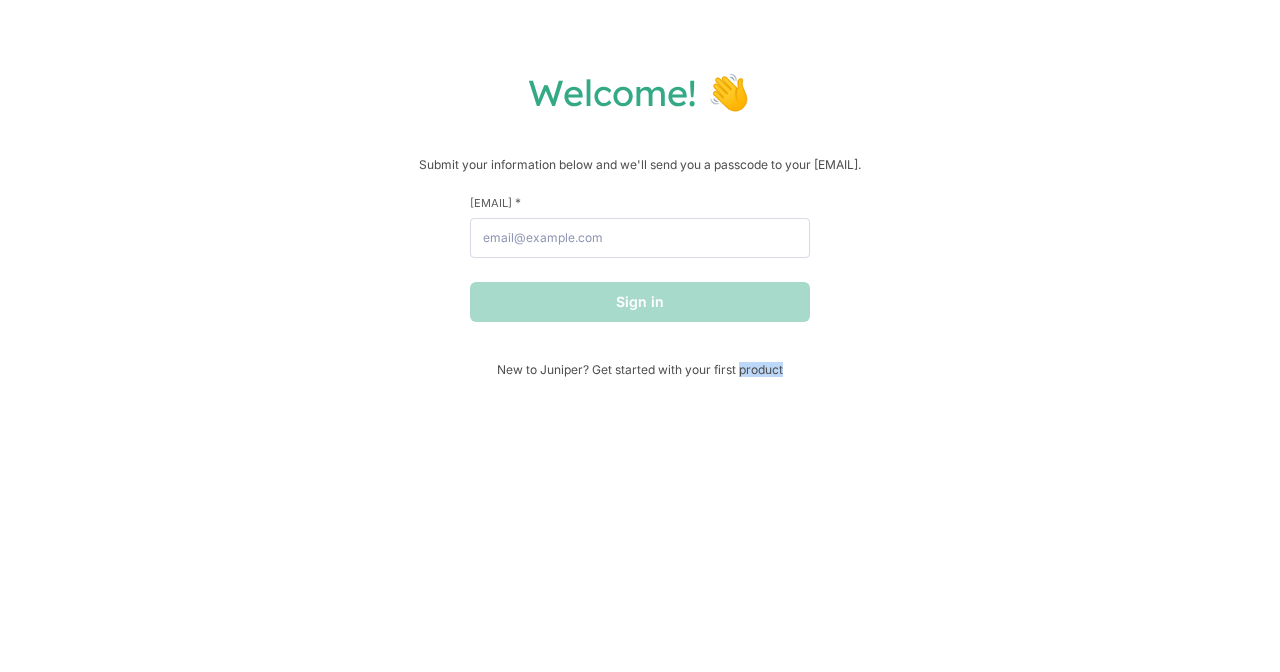 click on "Welcome! 👋 Submit your information below and we'll send you a passcode to your [EMAIL]. [FIRST]   * [LAST]   * [EMAIL]   * Sign in New to [PERSON]? Get started with your first product" at bounding box center [640, 336] 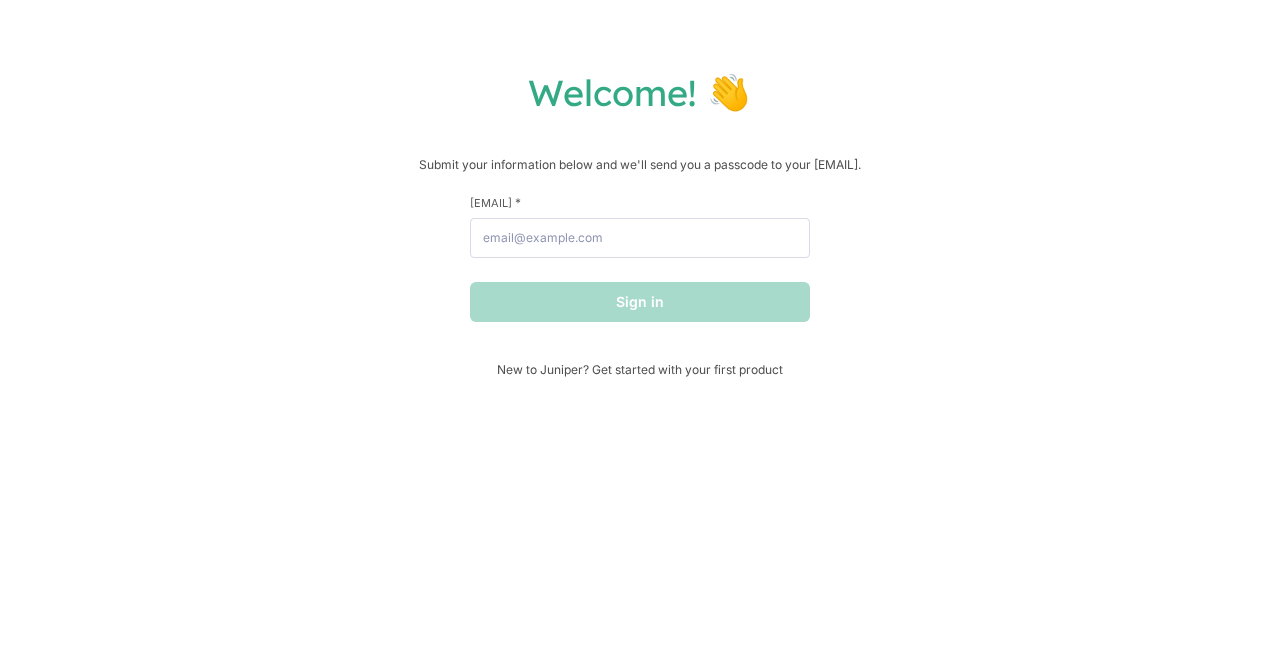 click on "Welcome! 👋 Submit your information below and we'll send you a passcode to your [EMAIL]. [FIRST]   * [LAST]   * [EMAIL]   * Sign in New to [PERSON]? Get started with your first product" at bounding box center (640, 336) 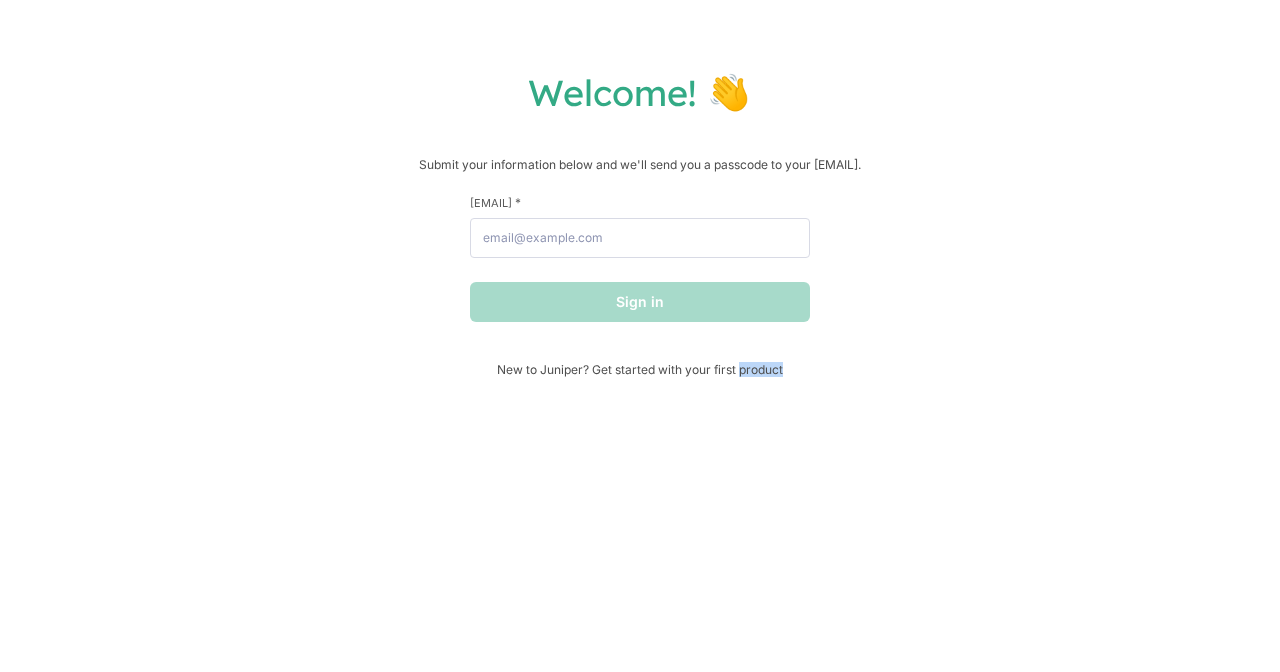 click on "Welcome! 👋 Submit your information below and we'll send you a passcode to your [EMAIL]. [FIRST]   * [LAST]   * [EMAIL]   * Sign in New to [PERSON]? Get started with your first product" at bounding box center [640, 336] 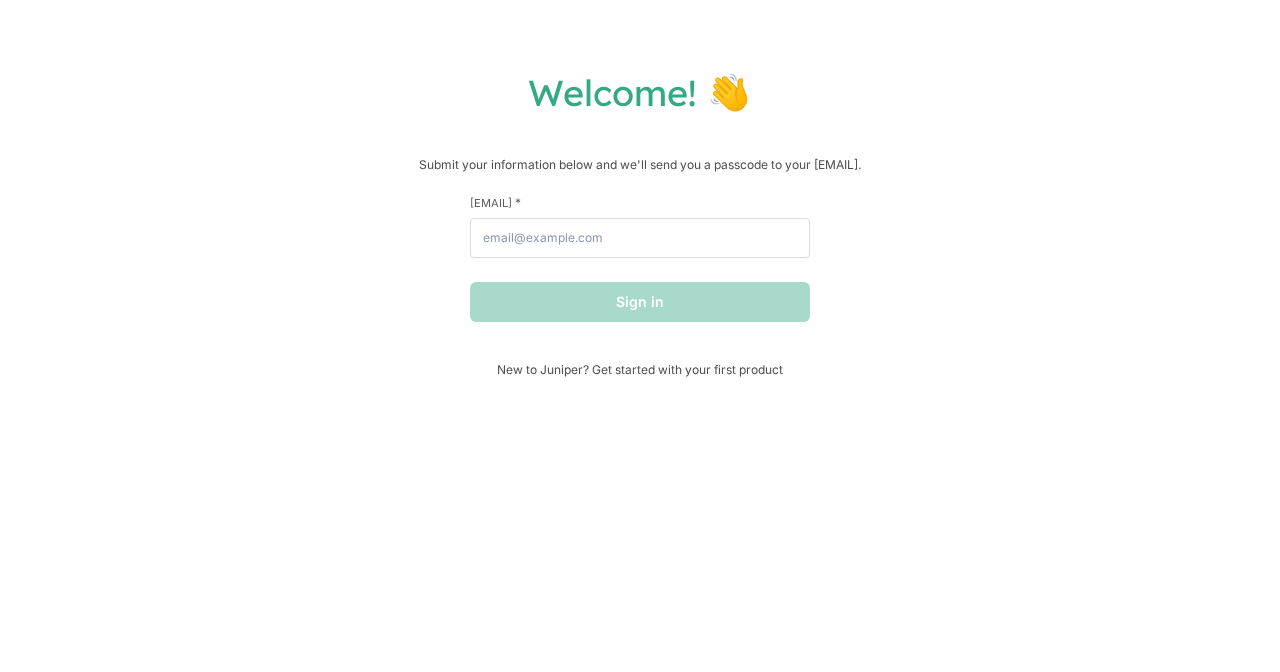 click on "Welcome! 👋 Submit your information below and we'll send you a passcode to your [EMAIL]. [FIRST]   * [LAST]   * [EMAIL]   * Sign in New to [PERSON]? Get started with your first product" at bounding box center [640, 336] 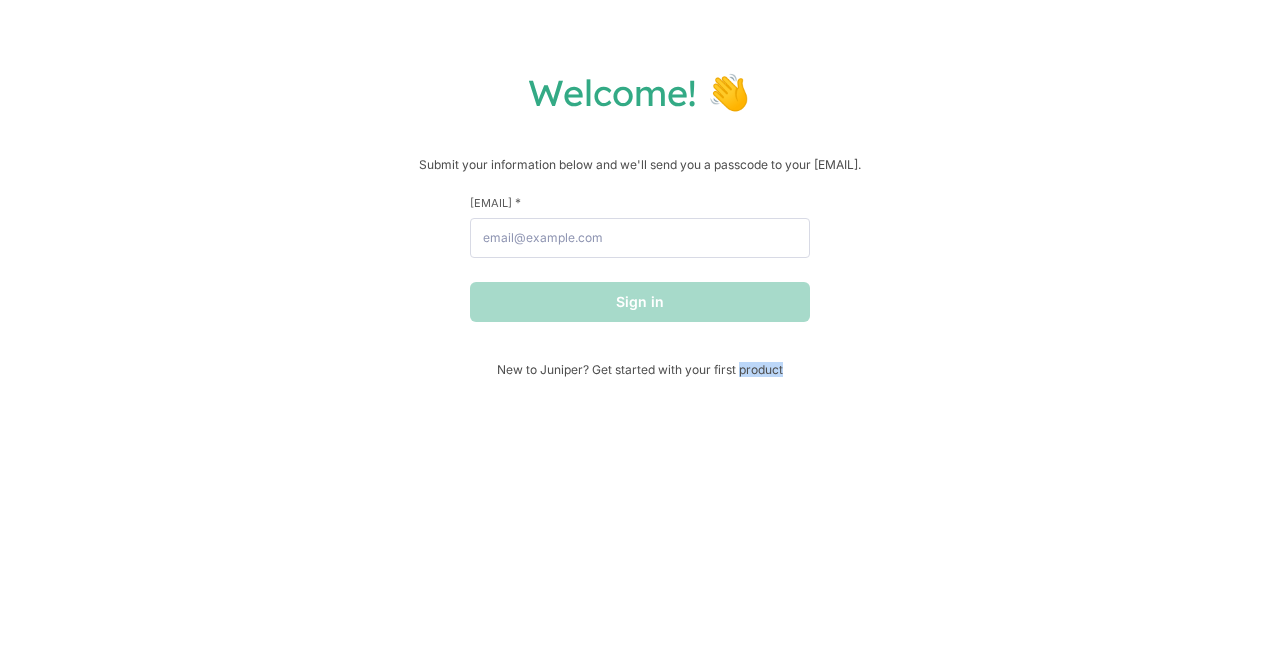 click on "Welcome! 👋 Submit your information below and we'll send you a passcode to your [EMAIL]. [FIRST]   * [LAST]   * [EMAIL]   * Sign in New to [PERSON]? Get started with your first product" at bounding box center (640, 336) 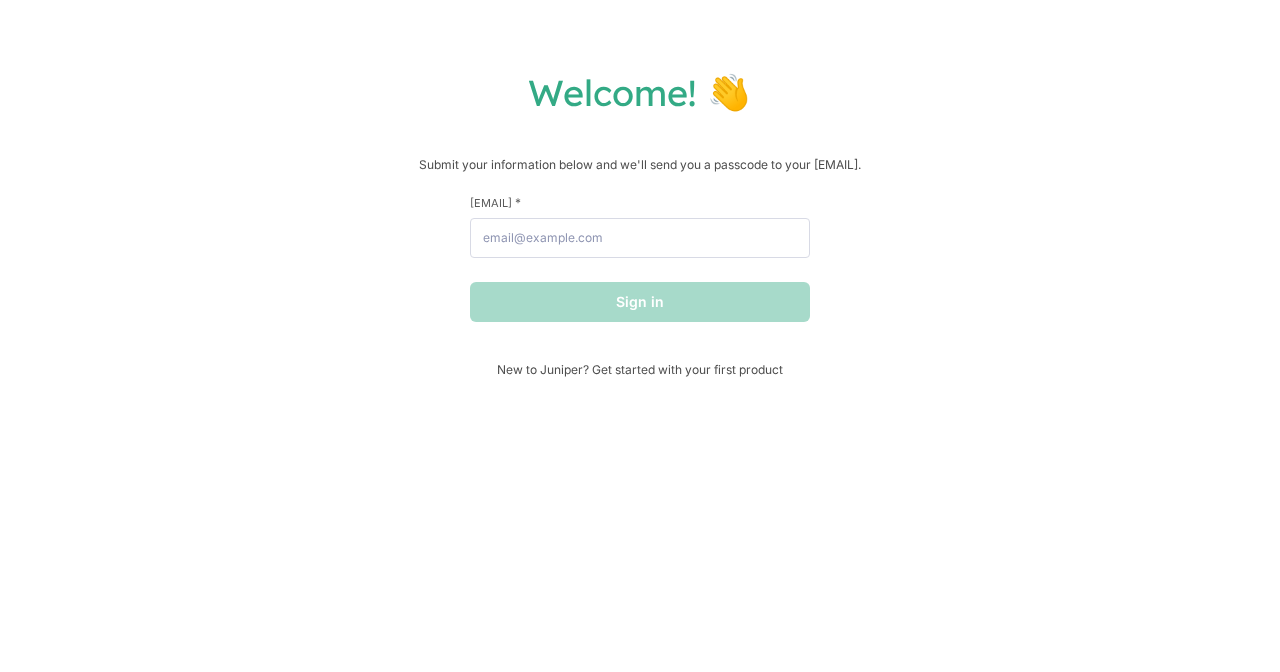 click on "Welcome! 👋 Submit your information below and we'll send you a passcode to your [EMAIL]. [FIRST]   * [LAST]   * [EMAIL]   * Sign in New to [PERSON]? Get started with your first product" at bounding box center (640, 336) 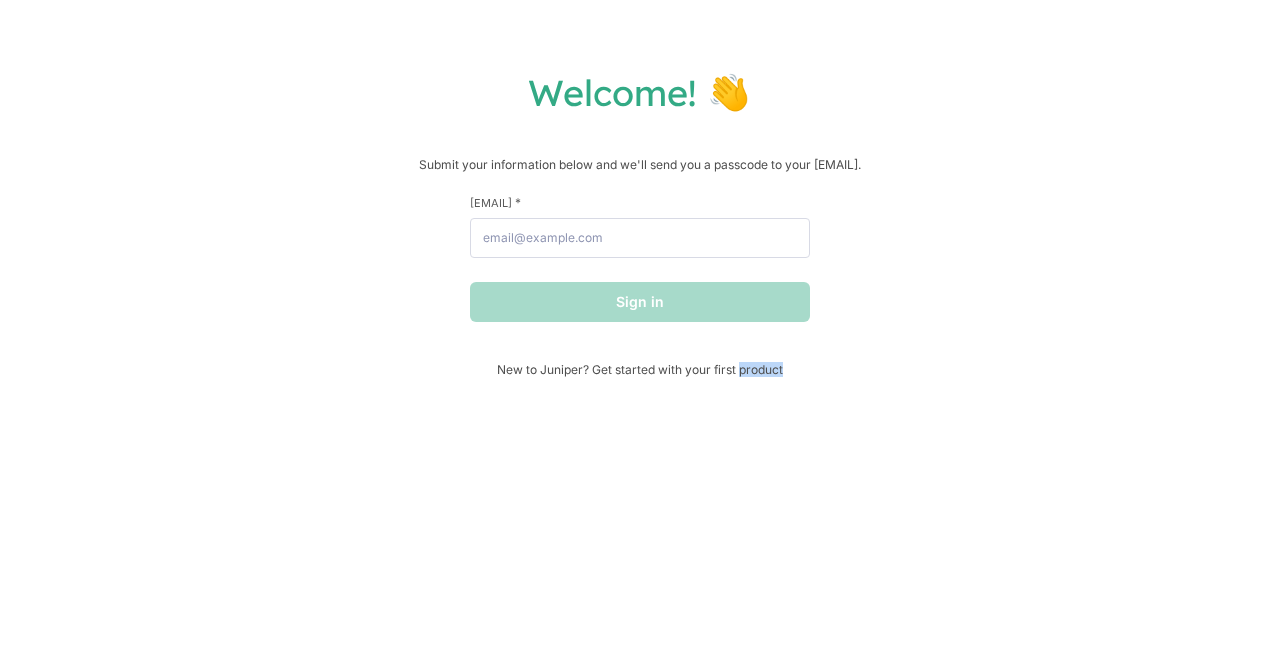 click on "Welcome! 👋 Submit your information below and we'll send you a passcode to your [EMAIL]. [FIRST]   * [LAST]   * [EMAIL]   * Sign in New to [PERSON]? Get started with your first product" at bounding box center [640, 336] 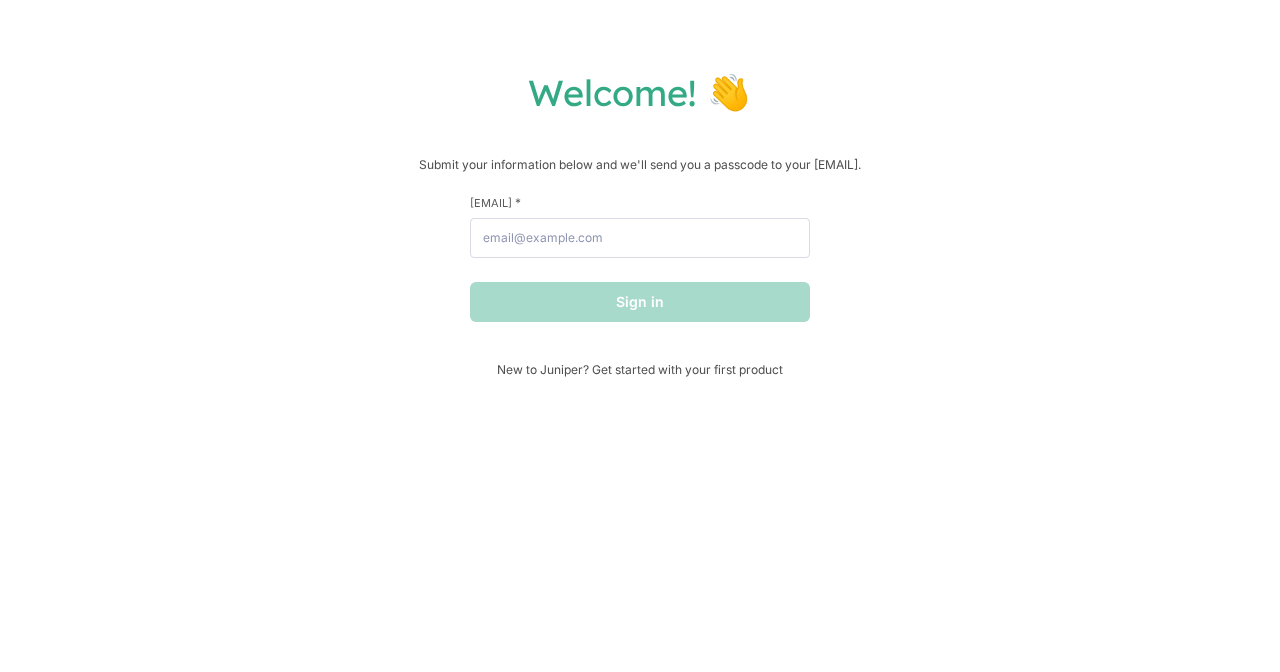 click on "Welcome! 👋 Submit your information below and we'll send you a passcode to your [EMAIL]. [FIRST]   * [LAST]   * [EMAIL]   * Sign in New to [PERSON]? Get started with your first product" at bounding box center (640, 336) 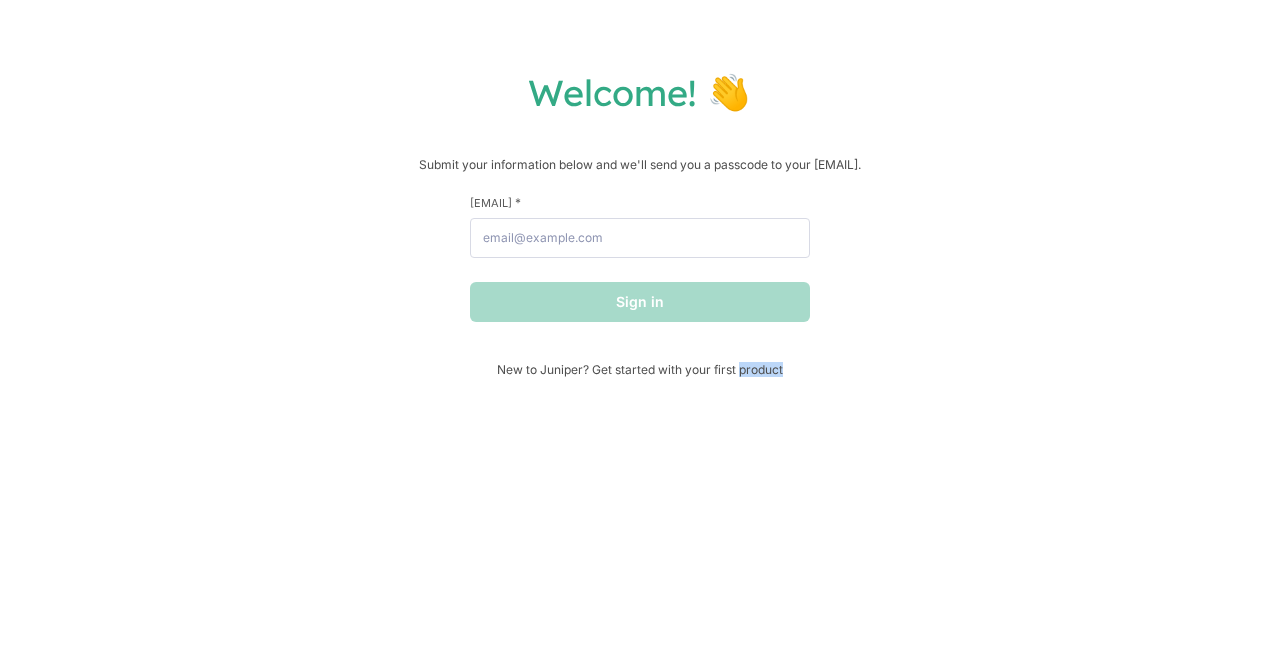 click on "Welcome! 👋 Submit your information below and we'll send you a passcode to your [EMAIL]. [FIRST]   * [LAST]   * [EMAIL]   * Sign in New to [PERSON]? Get started with your first product" at bounding box center (640, 336) 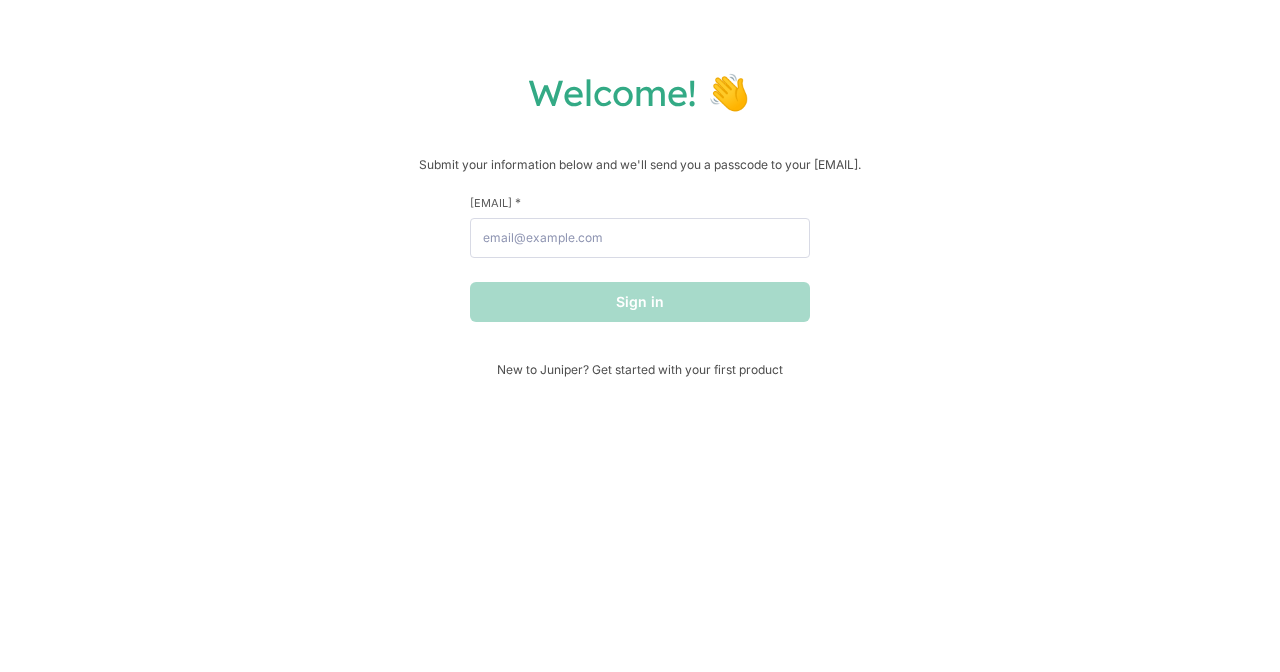 click on "Welcome! 👋 Submit your information below and we'll send you a passcode to your [EMAIL]. [FIRST]   * [LAST]   * [EMAIL]   * Sign in New to [PERSON]? Get started with your first product" at bounding box center (640, 336) 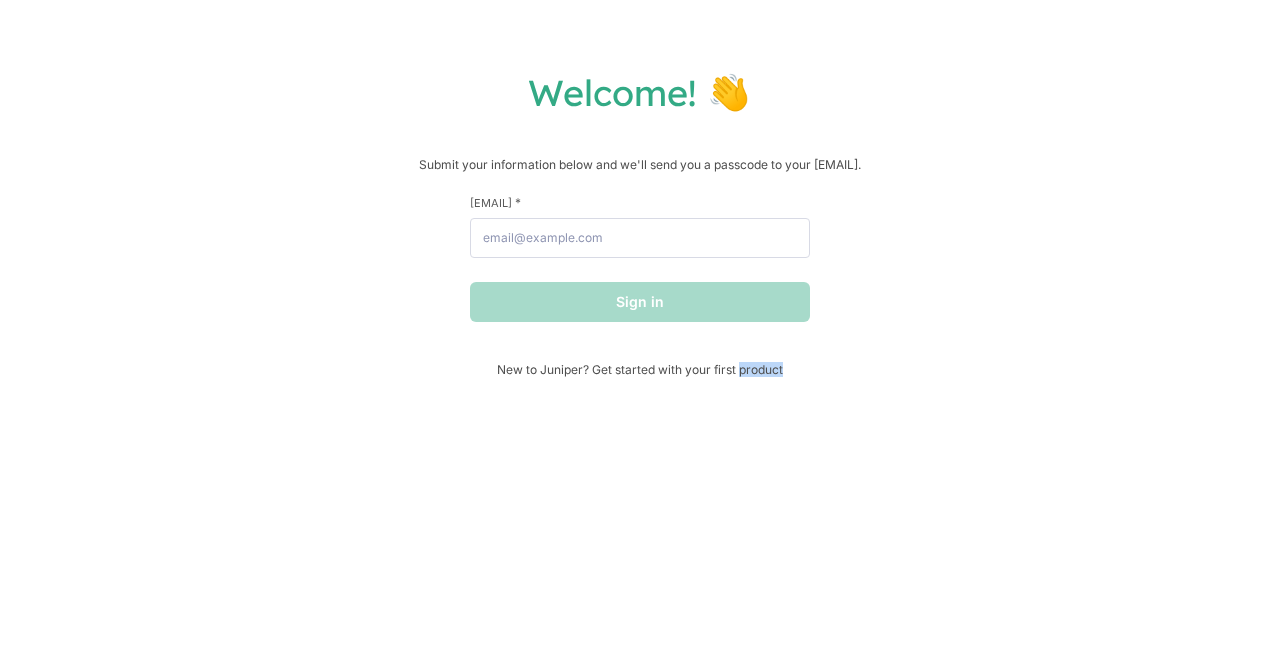 click on "Welcome! 👋 Submit your information below and we'll send you a passcode to your [EMAIL]. [FIRST]   * [LAST]   * [EMAIL]   * Sign in New to [PERSON]? Get started with your first product" at bounding box center (640, 336) 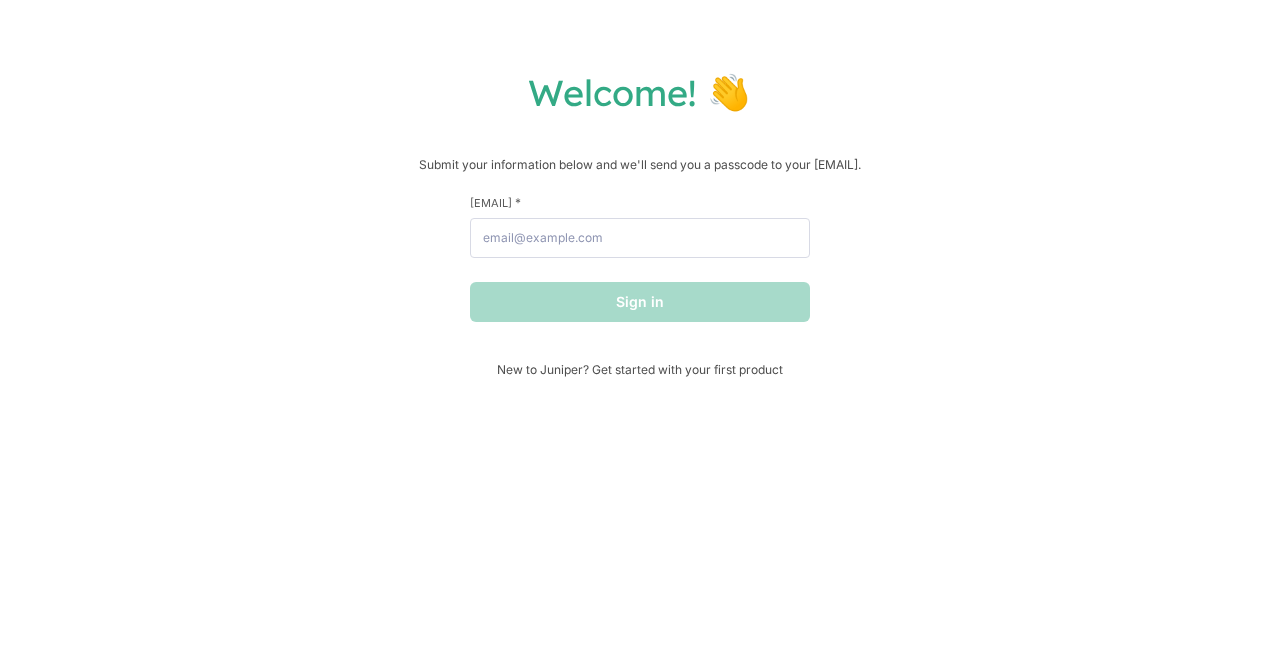 click on "Welcome! 👋 Submit your information below and we'll send you a passcode to your [EMAIL]. [FIRST]   * [LAST]   * [EMAIL]   * Sign in New to [PERSON]? Get started with your first product" at bounding box center [640, 336] 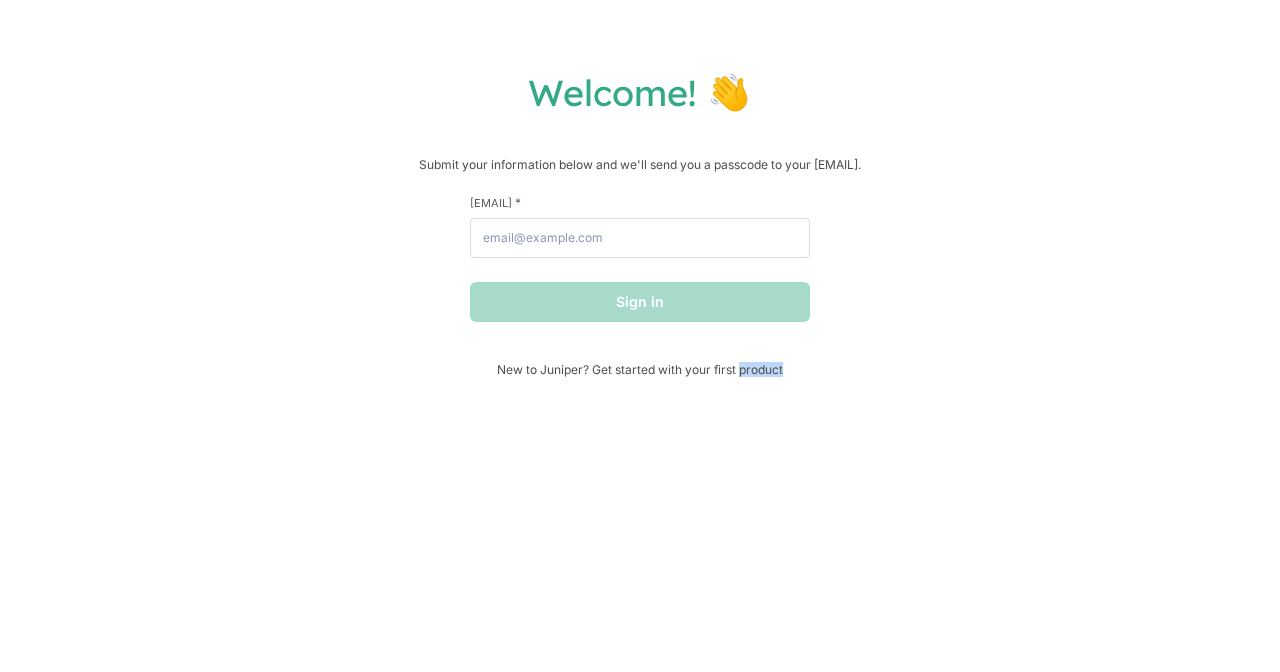 click on "Welcome! 👋 Submit your information below and we'll send you a passcode to your [EMAIL]. [FIRST]   * [LAST]   * [EMAIL]   * Sign in New to [PERSON]? Get started with your first product" at bounding box center [640, 336] 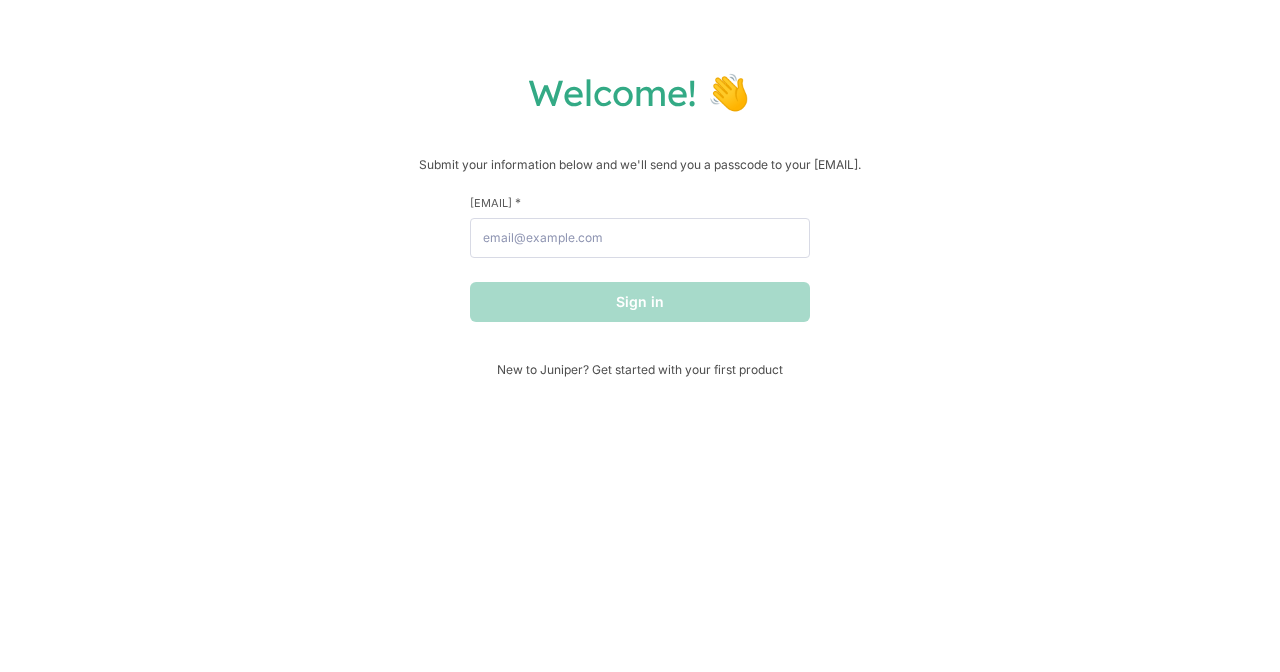 click on "Welcome! 👋 Submit your information below and we'll send you a passcode to your [EMAIL]. [FIRST]   * [LAST]   * [EMAIL]   * Sign in New to [PERSON]? Get started with your first product" at bounding box center (640, 336) 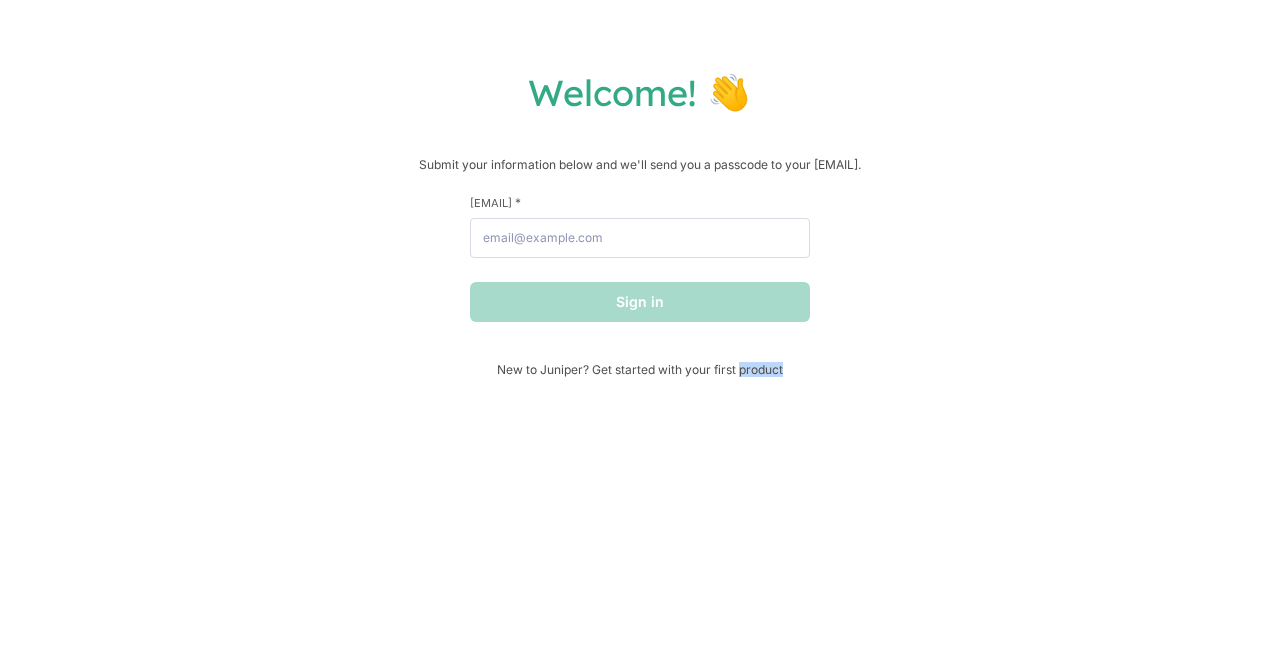 click on "Welcome! 👋 Submit your information below and we'll send you a passcode to your [EMAIL]. [FIRST]   * [LAST]   * [EMAIL]   * Sign in New to [PERSON]? Get started with your first product" at bounding box center (640, 336) 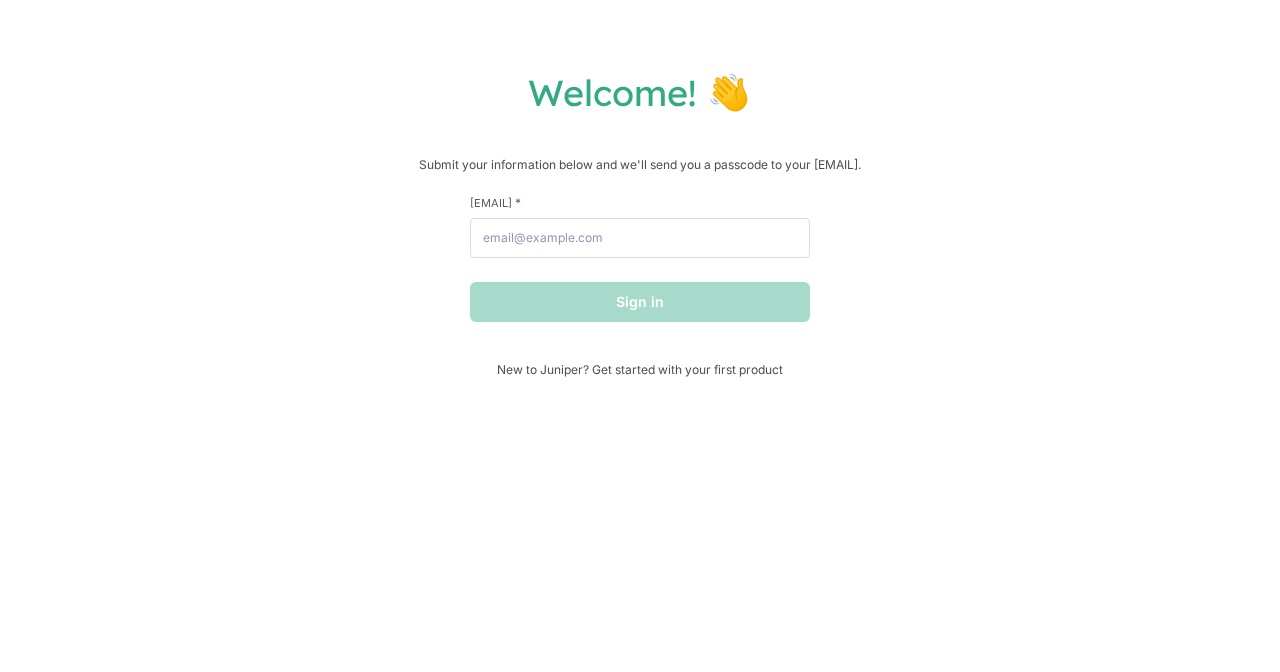 click on "Welcome! 👋 Submit your information below and we'll send you a passcode to your [EMAIL]. [FIRST]   * [LAST]   * [EMAIL]   * Sign in New to [PERSON]? Get started with your first product" at bounding box center [640, 336] 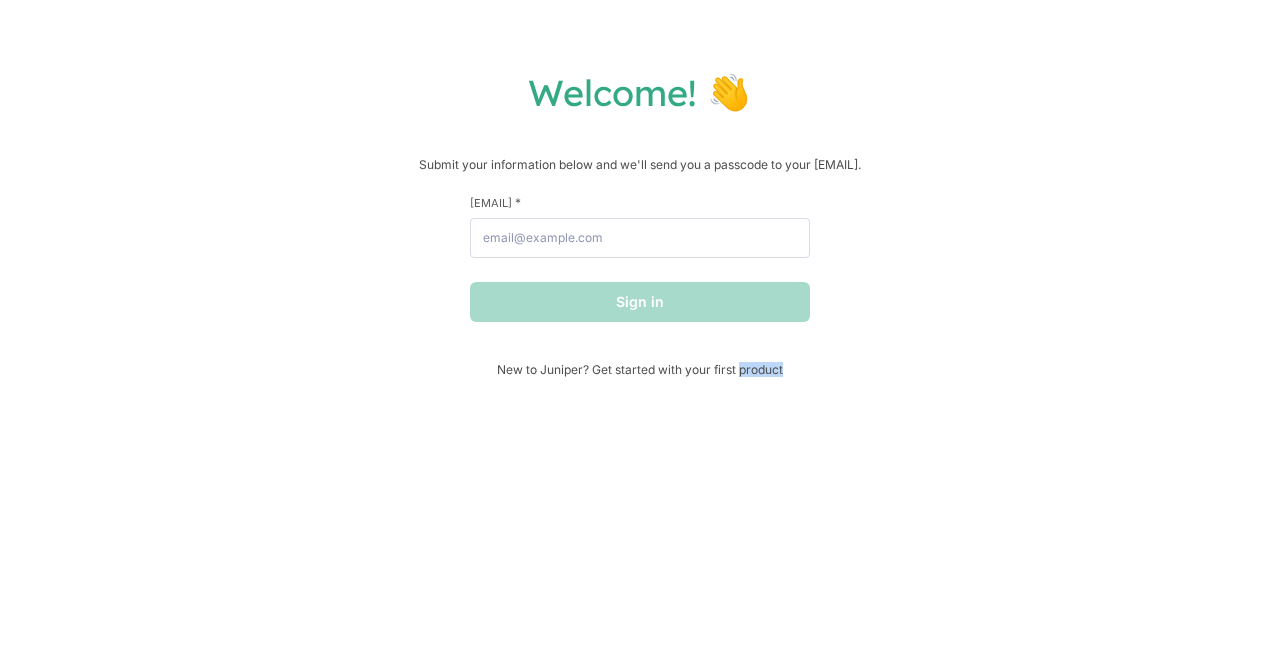 click on "Welcome! 👋 Submit your information below and we'll send you a passcode to your [EMAIL]. [FIRST]   * [LAST]   * [EMAIL]   * Sign in New to [PERSON]? Get started with your first product" at bounding box center [640, 336] 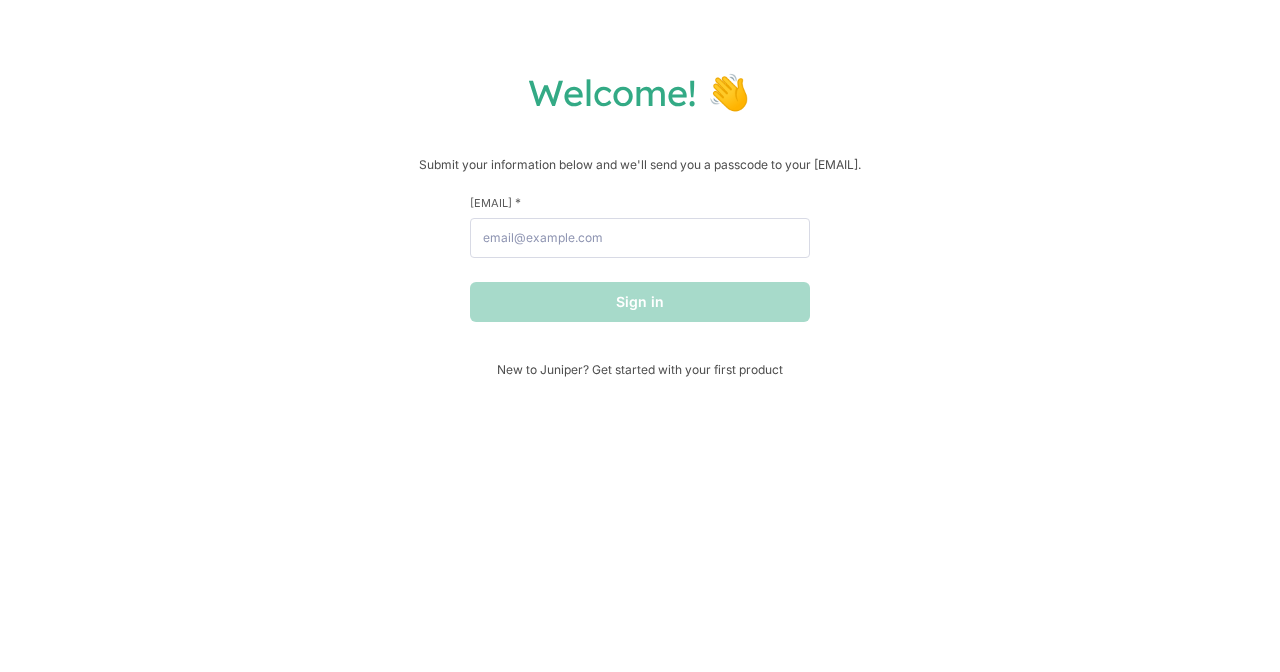click on "Welcome! 👋 Submit your information below and we'll send you a passcode to your [EMAIL]. [FIRST]   * [LAST]   * [EMAIL]   * Sign in New to [PERSON]? Get started with your first product" at bounding box center [640, 336] 